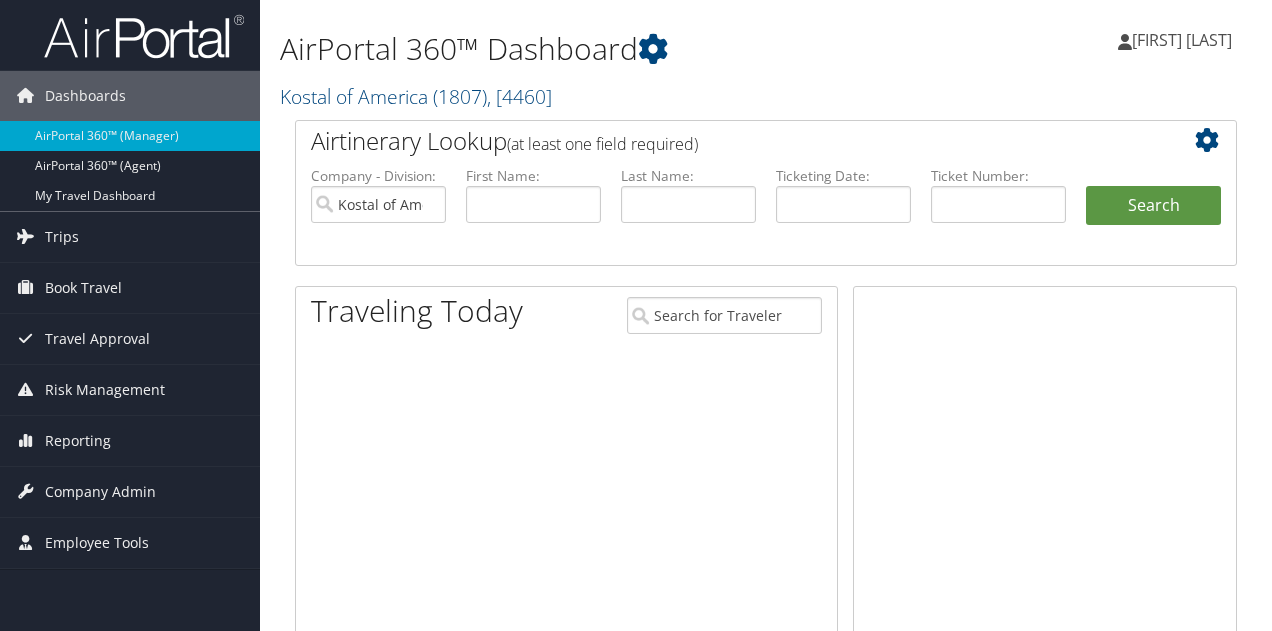 scroll, scrollTop: 0, scrollLeft: 0, axis: both 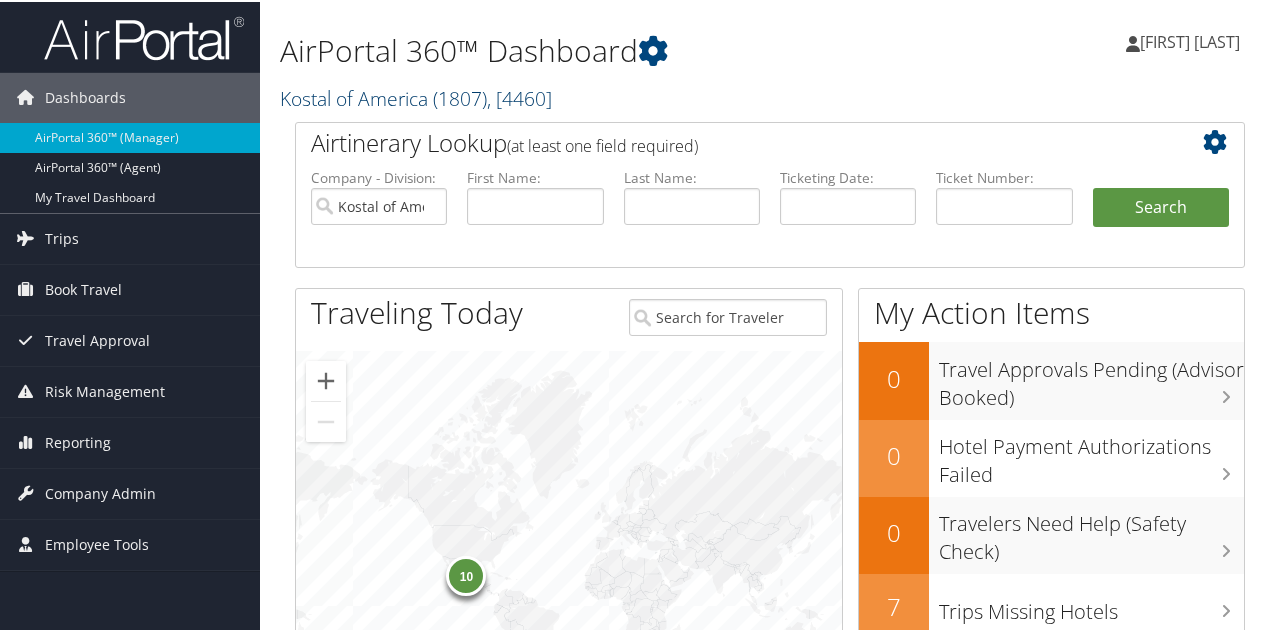 click on "Kostal of America   ( [NUMBER] )  , [ 4460 ]" at bounding box center [416, 96] 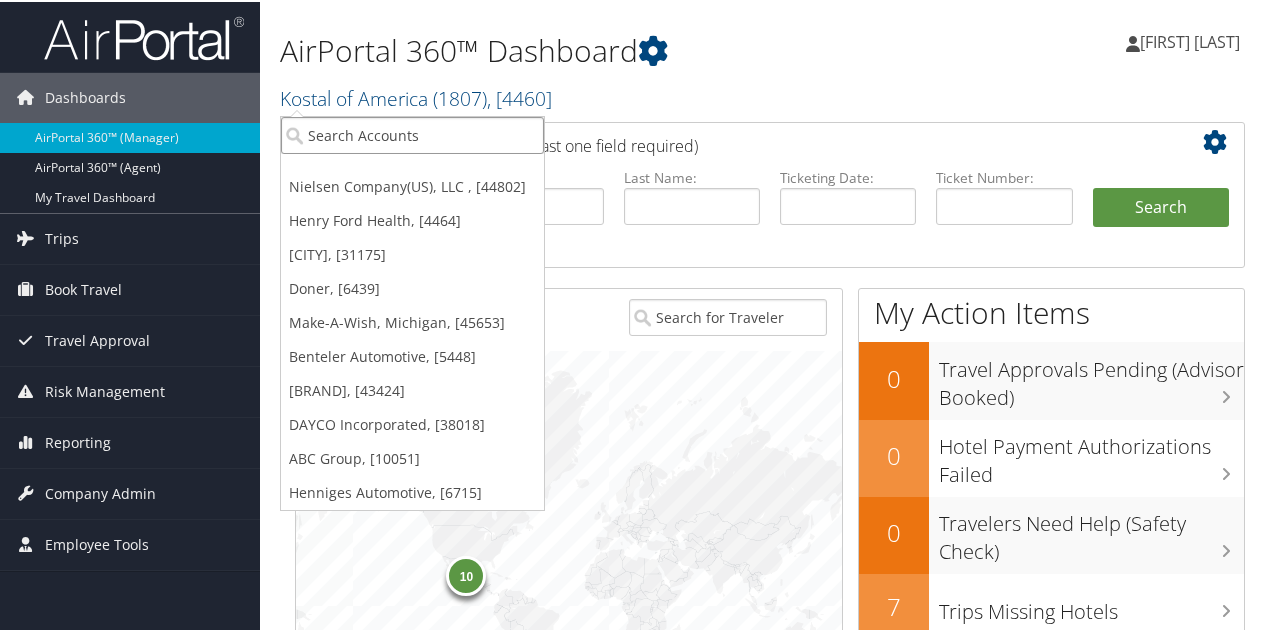 click at bounding box center [412, 133] 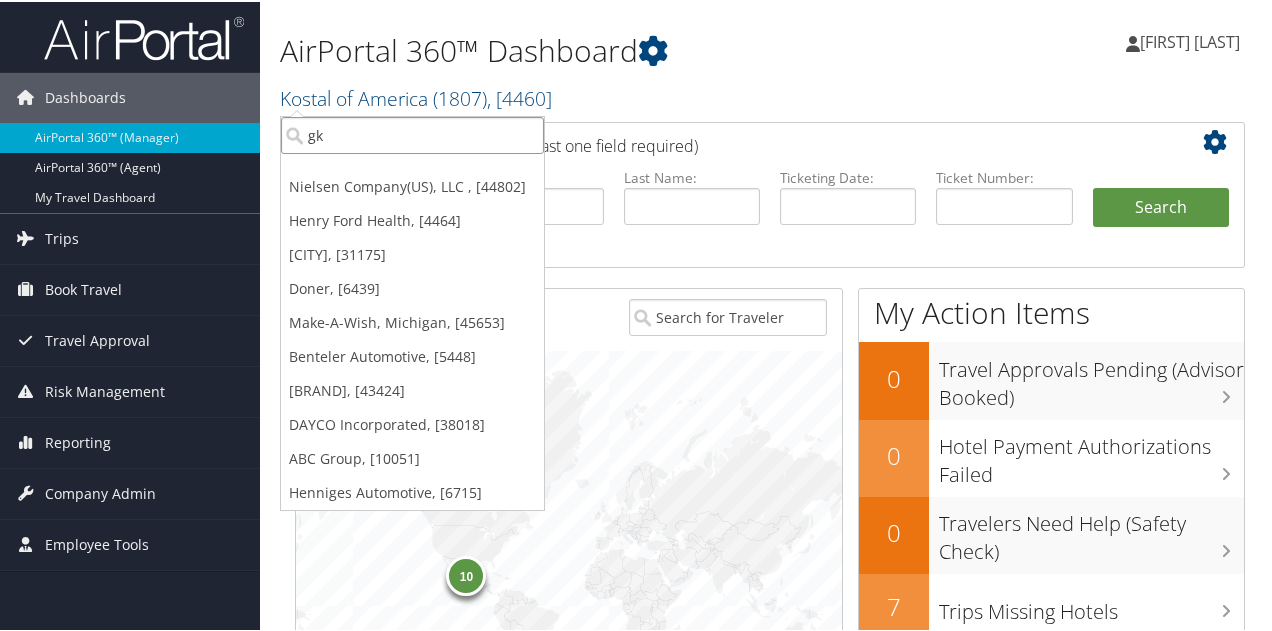 type on "gkn" 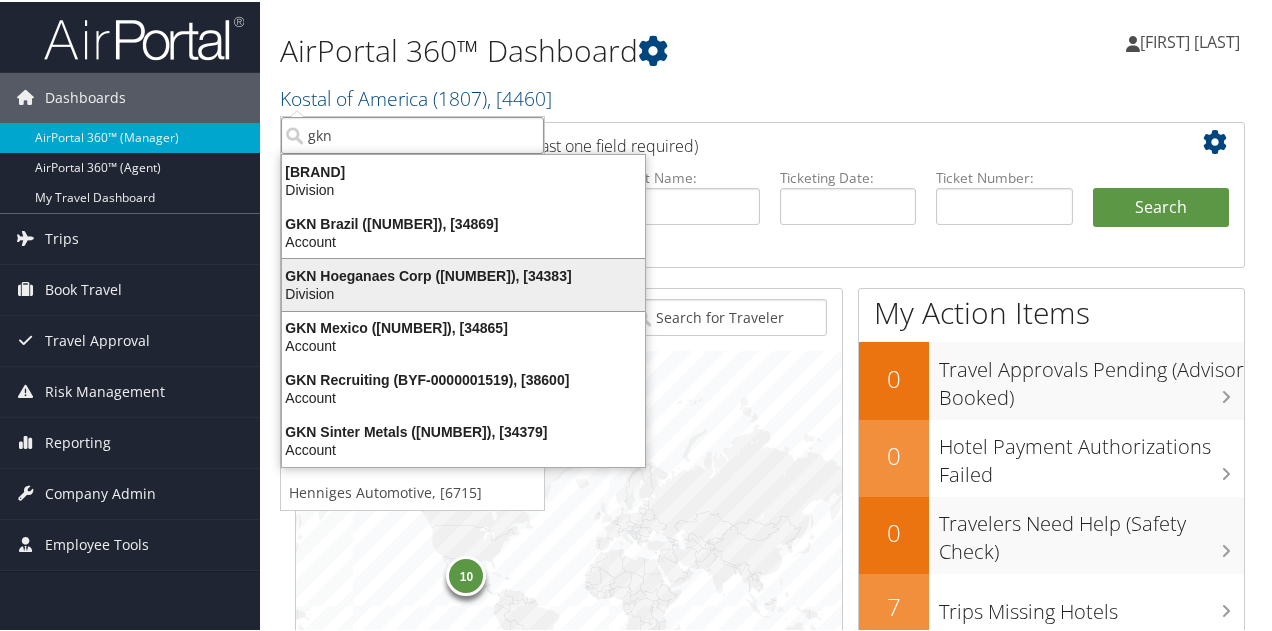 click on "GKN Hoeganaes Corp ([NUMBER]), [34383]" at bounding box center (463, 274) 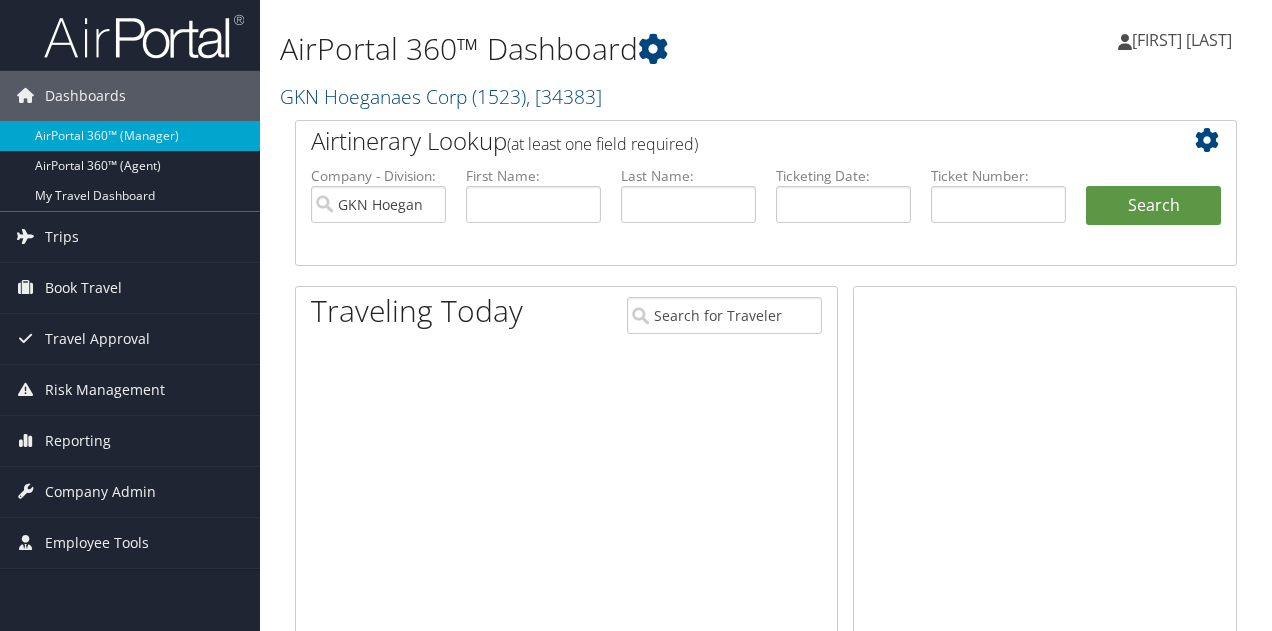 scroll, scrollTop: 0, scrollLeft: 0, axis: both 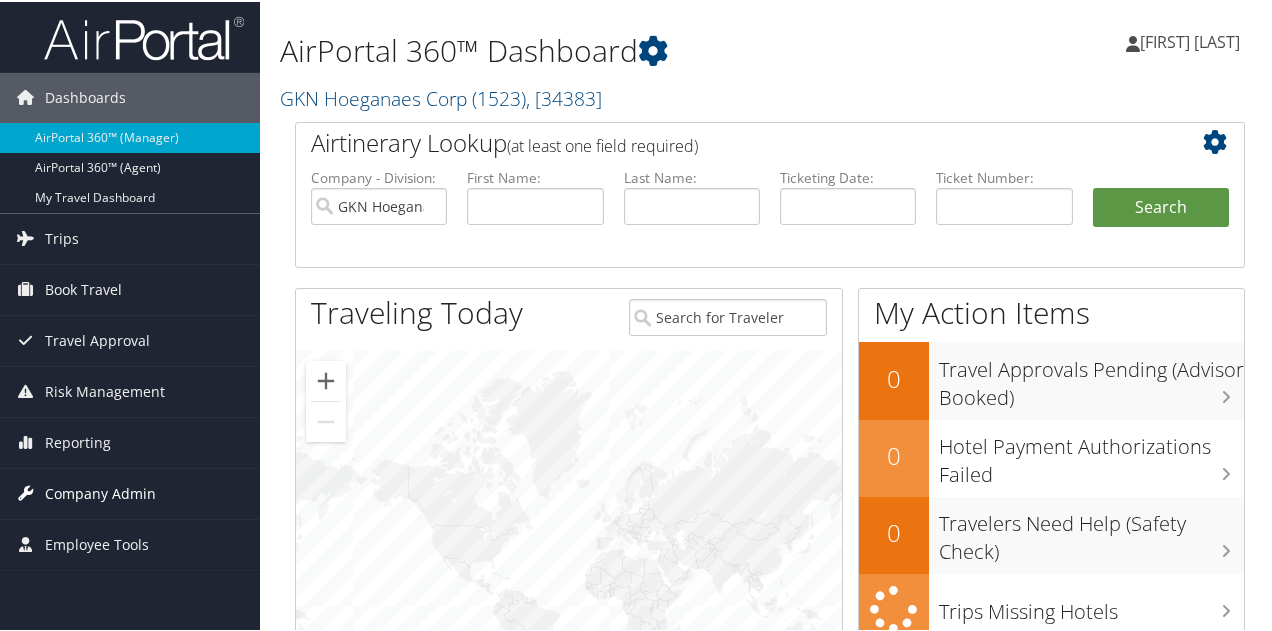 click on "Company Admin" at bounding box center (100, 492) 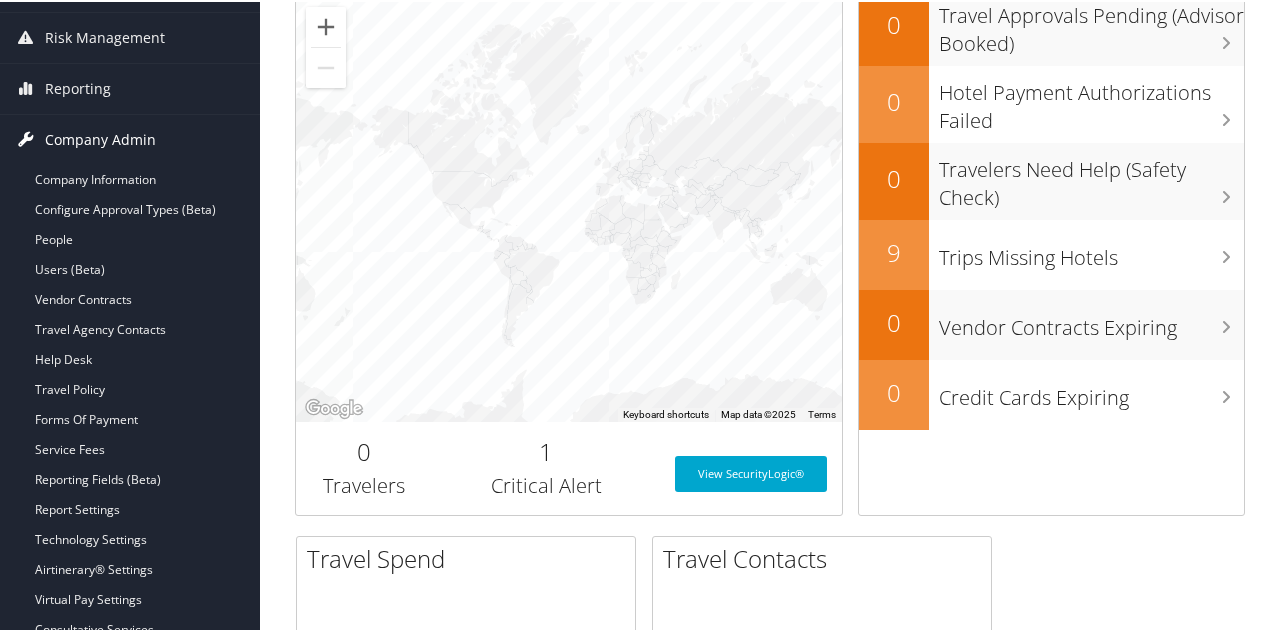 scroll, scrollTop: 400, scrollLeft: 0, axis: vertical 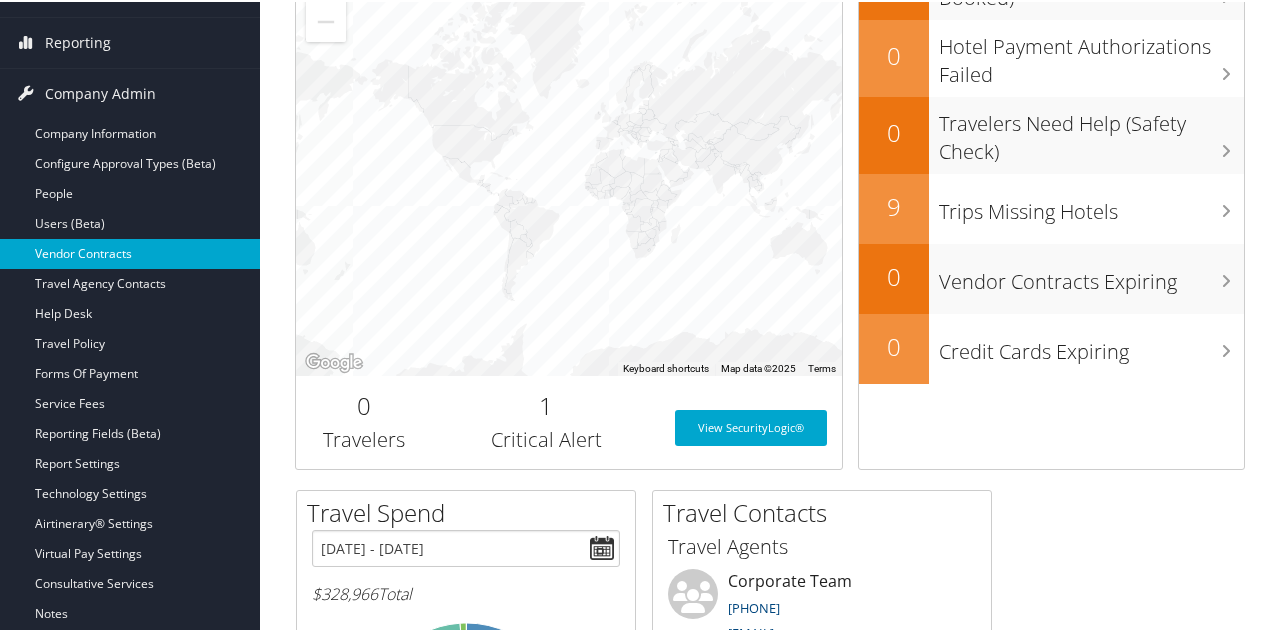 click on "Vendor Contracts" at bounding box center (130, 252) 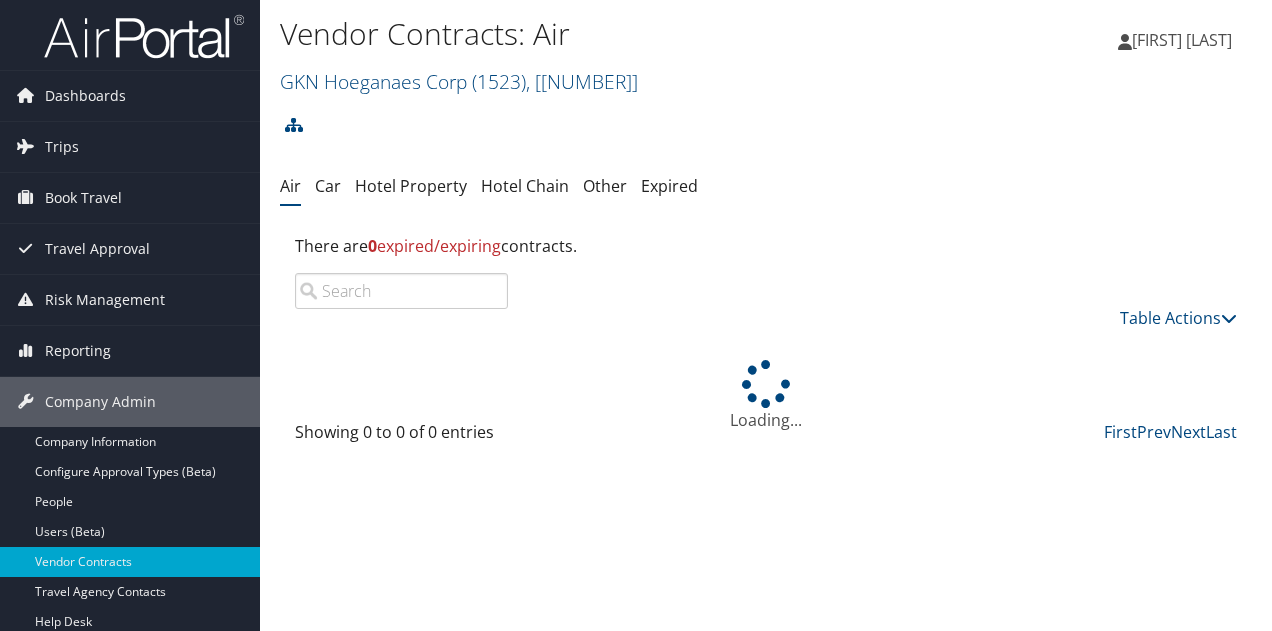 scroll, scrollTop: 0, scrollLeft: 0, axis: both 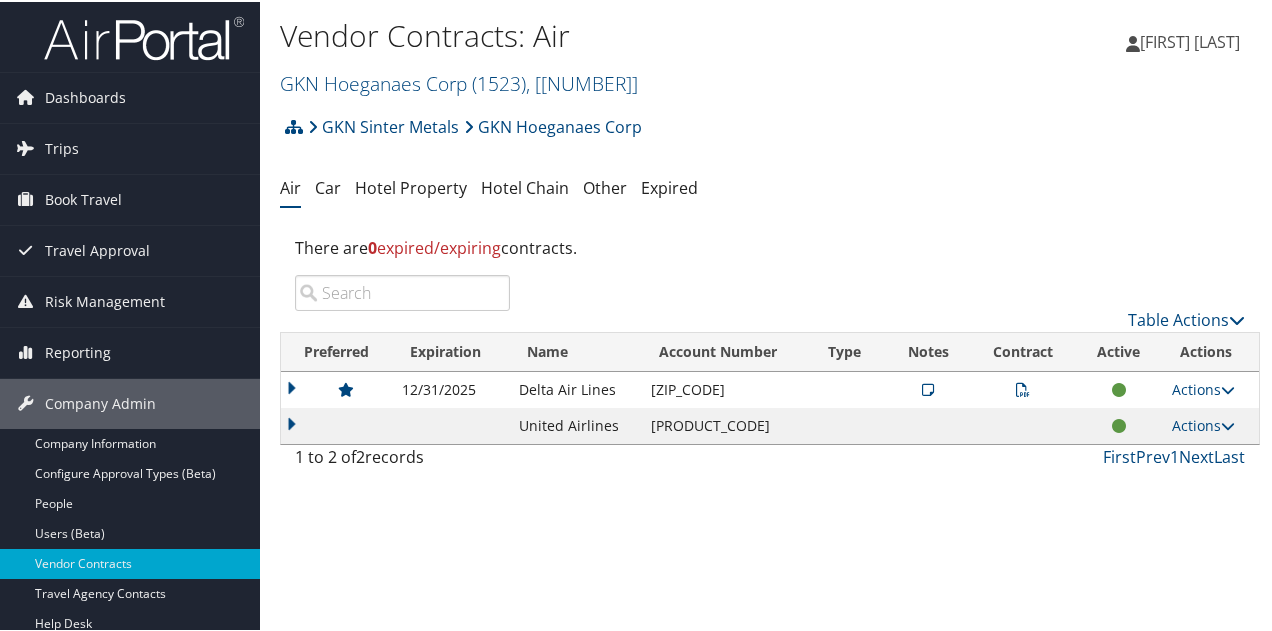 click at bounding box center (928, 388) 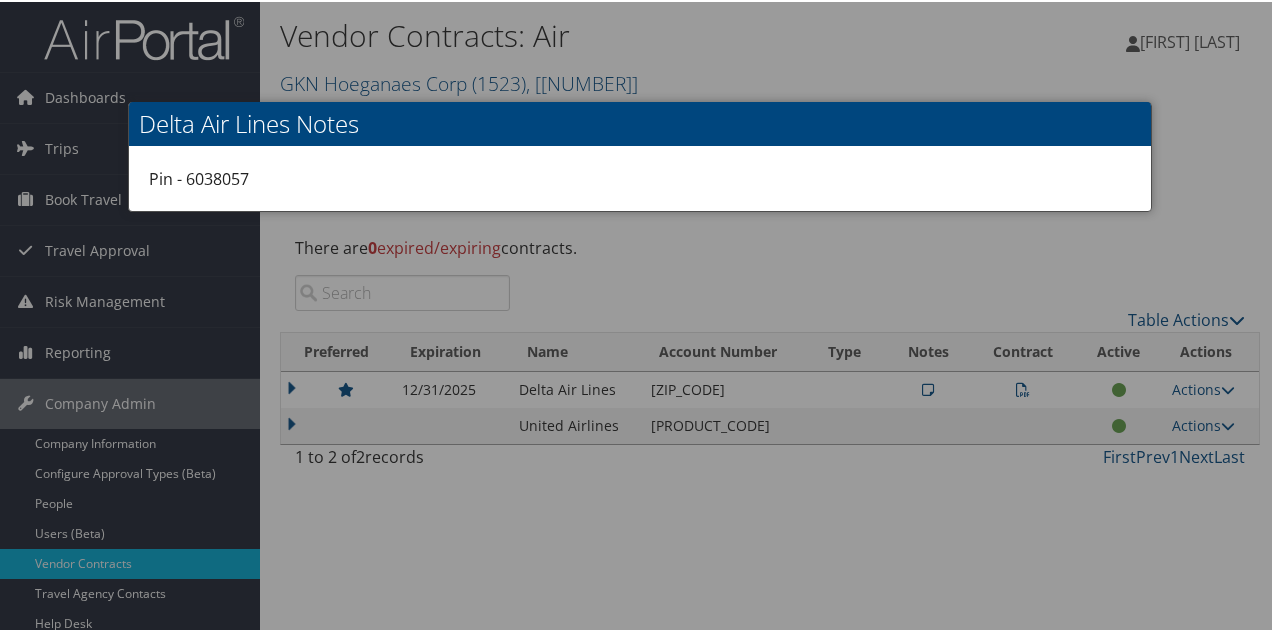 click at bounding box center [640, 315] 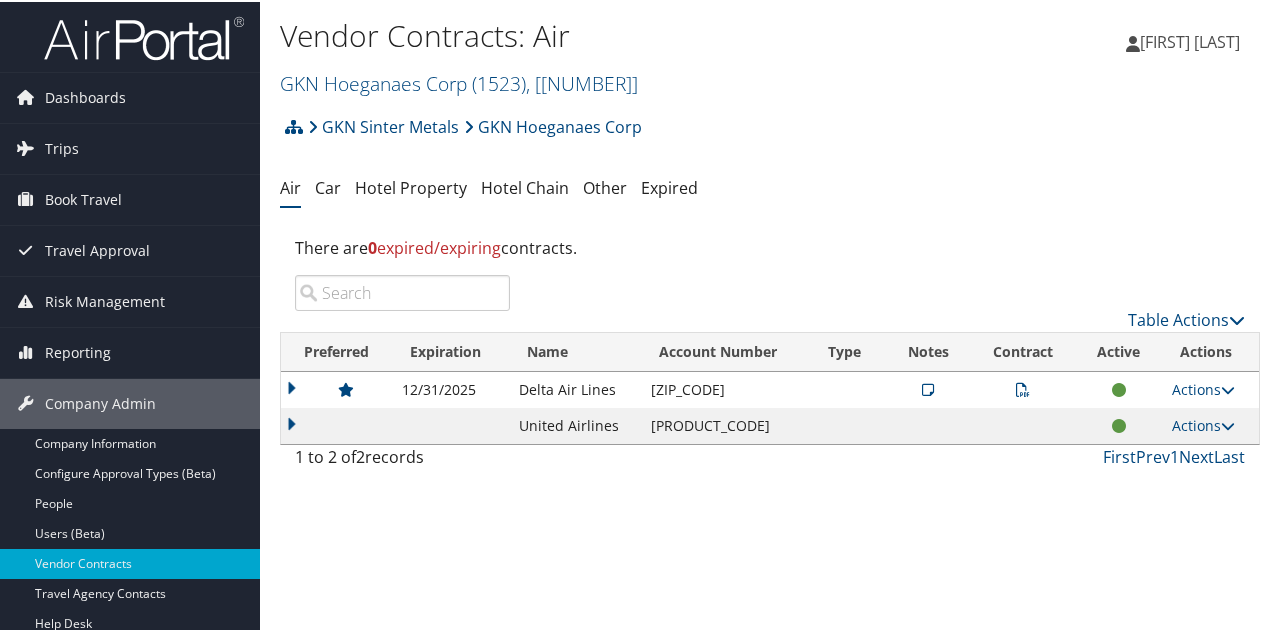 click at bounding box center (1023, 388) 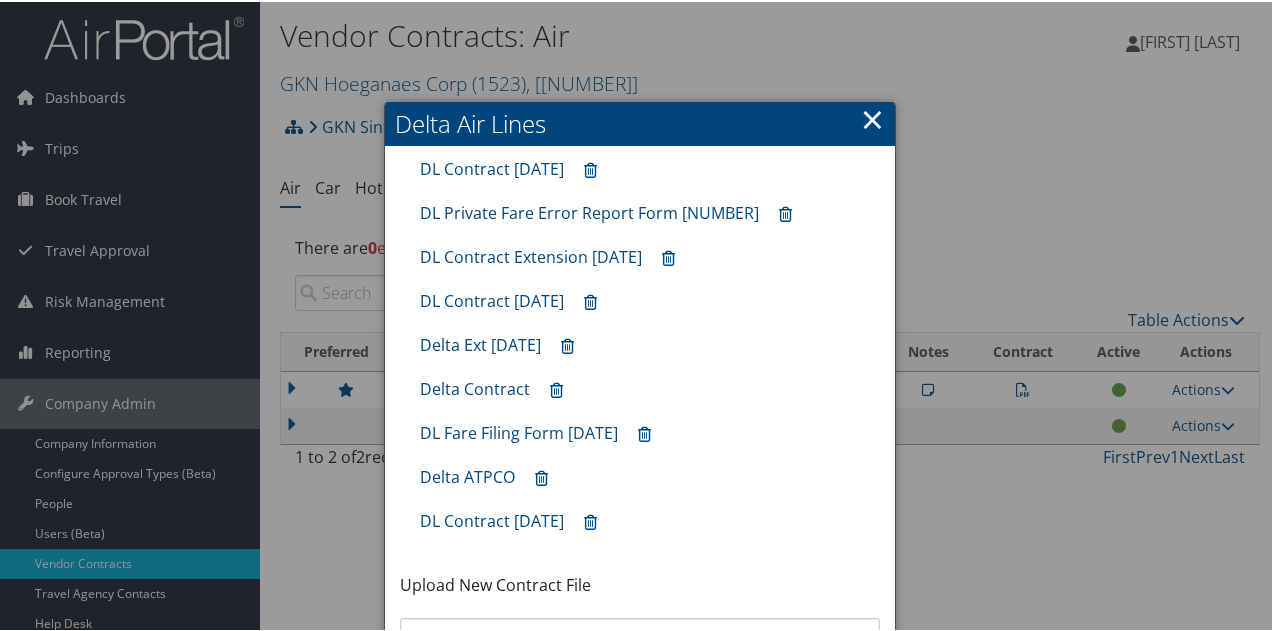 click on "×" at bounding box center (872, 117) 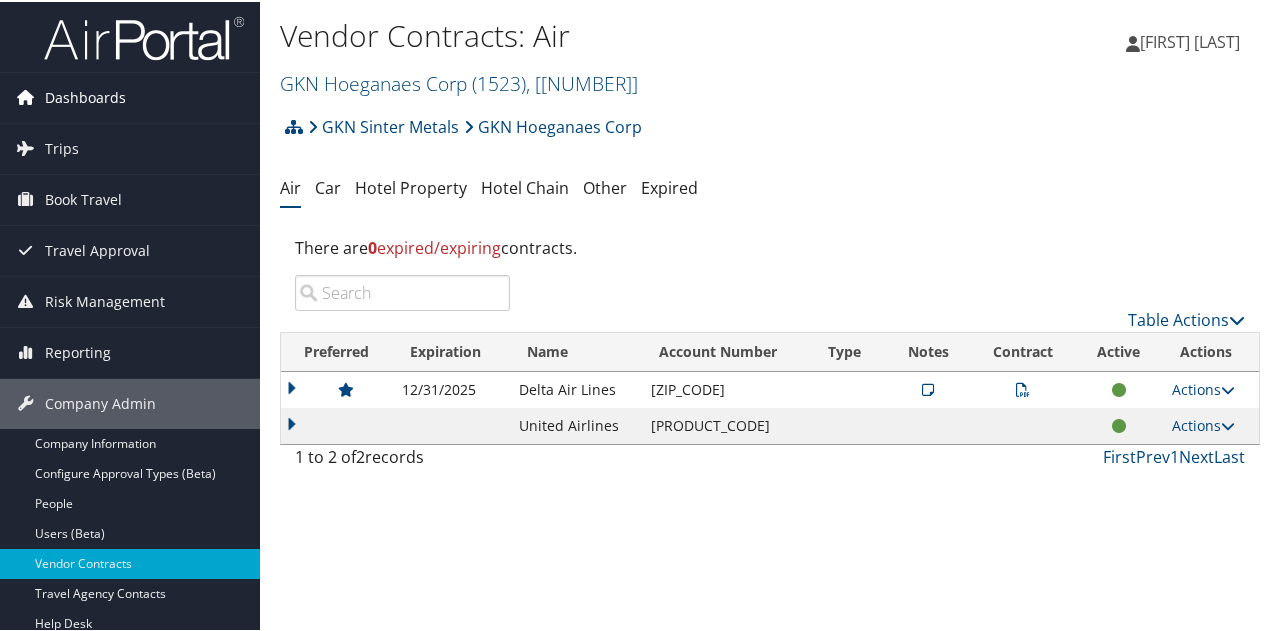 click on "Dashboards" at bounding box center [85, 96] 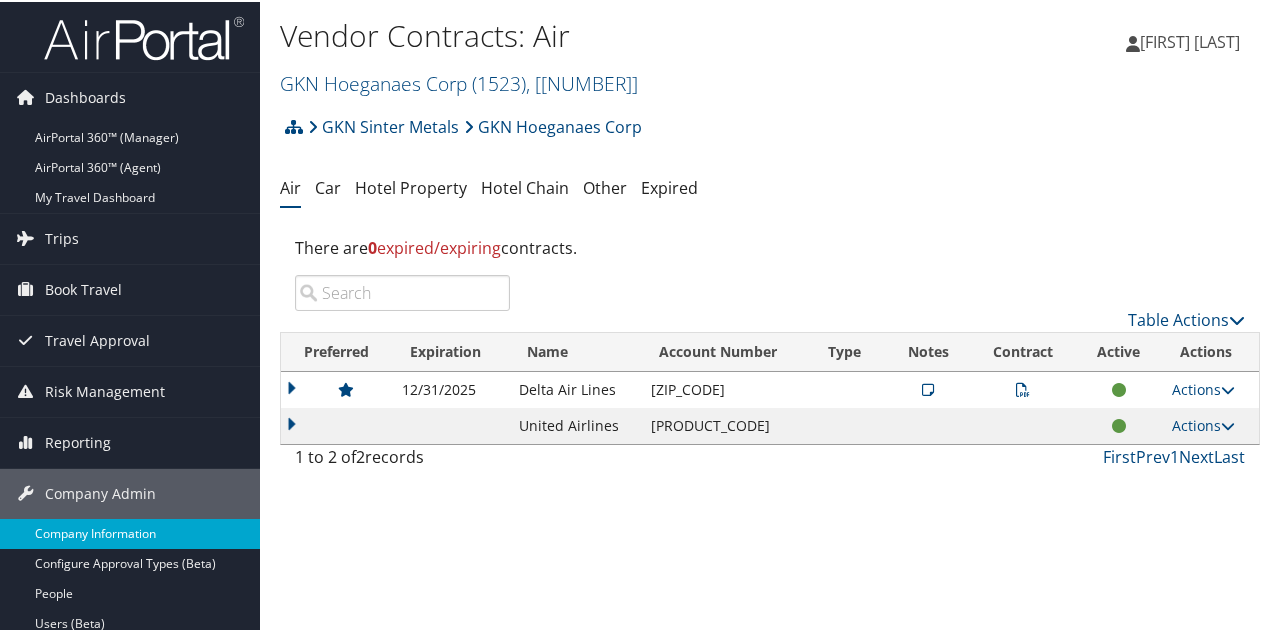 click on "Company Information" at bounding box center (130, 532) 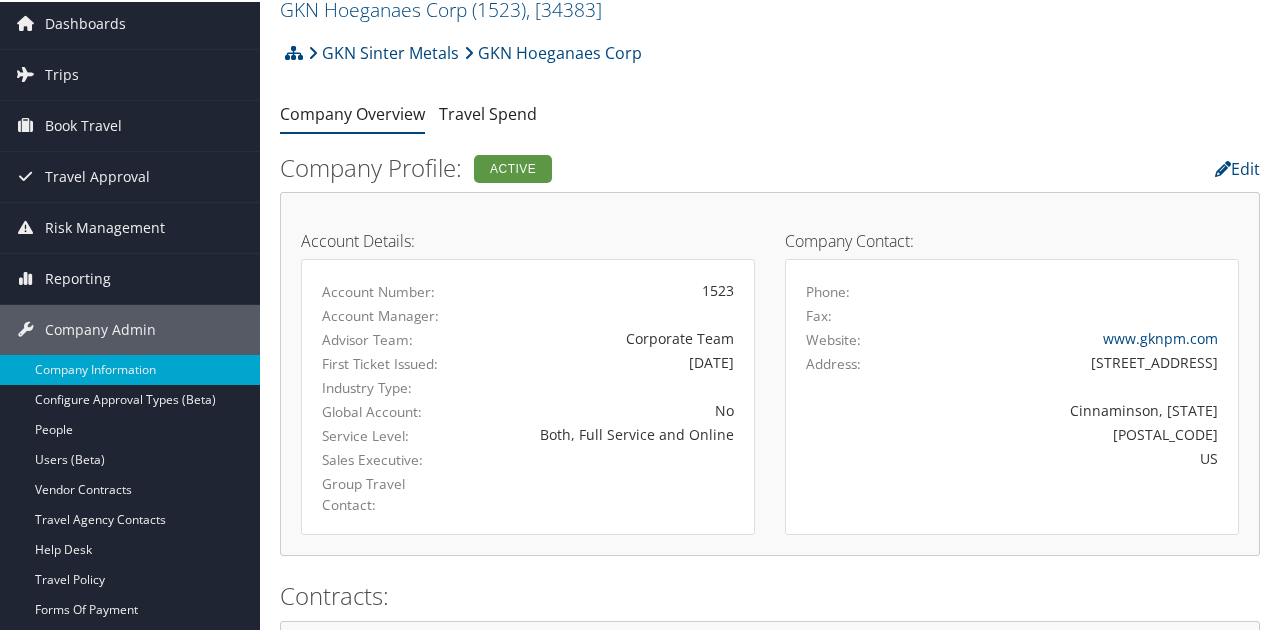 scroll, scrollTop: 0, scrollLeft: 0, axis: both 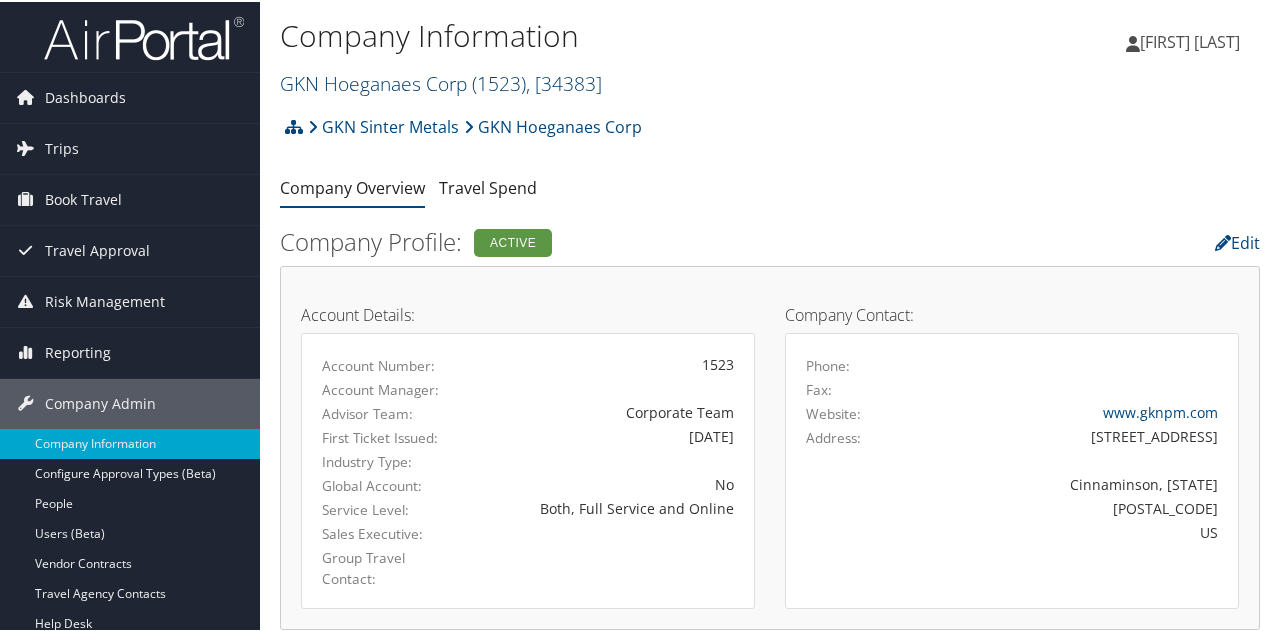 click on "GKN Hoeganaes Corp   ( 1523 )  , [ NUMBER ]" at bounding box center (441, 81) 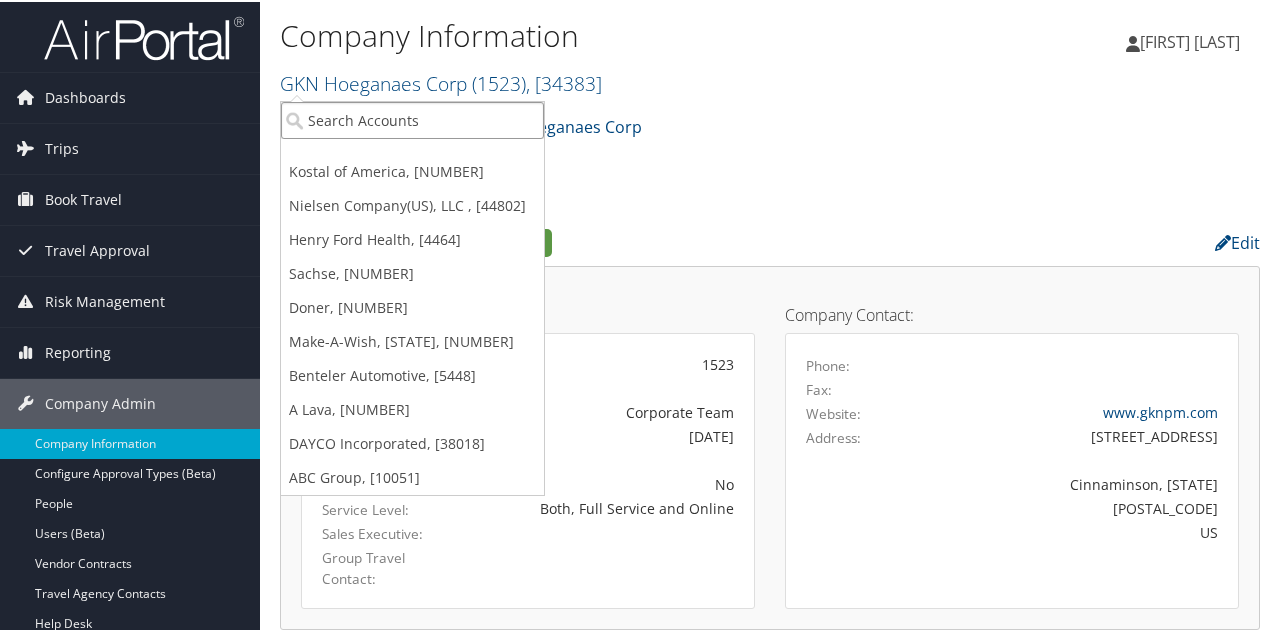 click at bounding box center [412, 118] 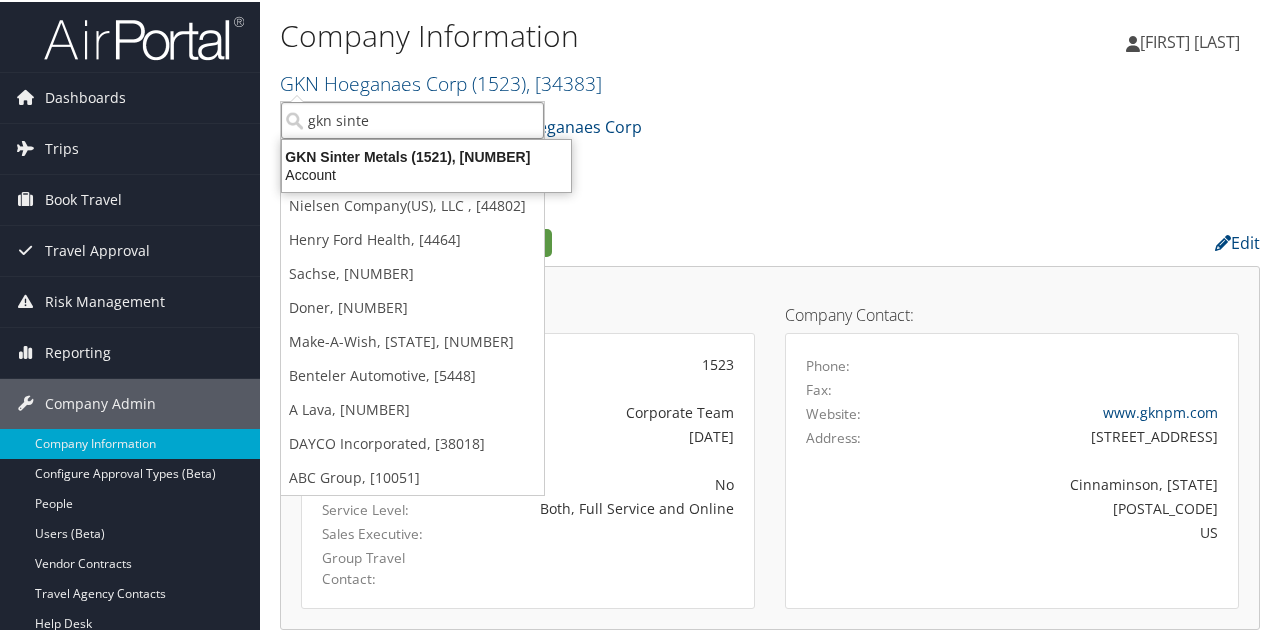type on "gkn sinter" 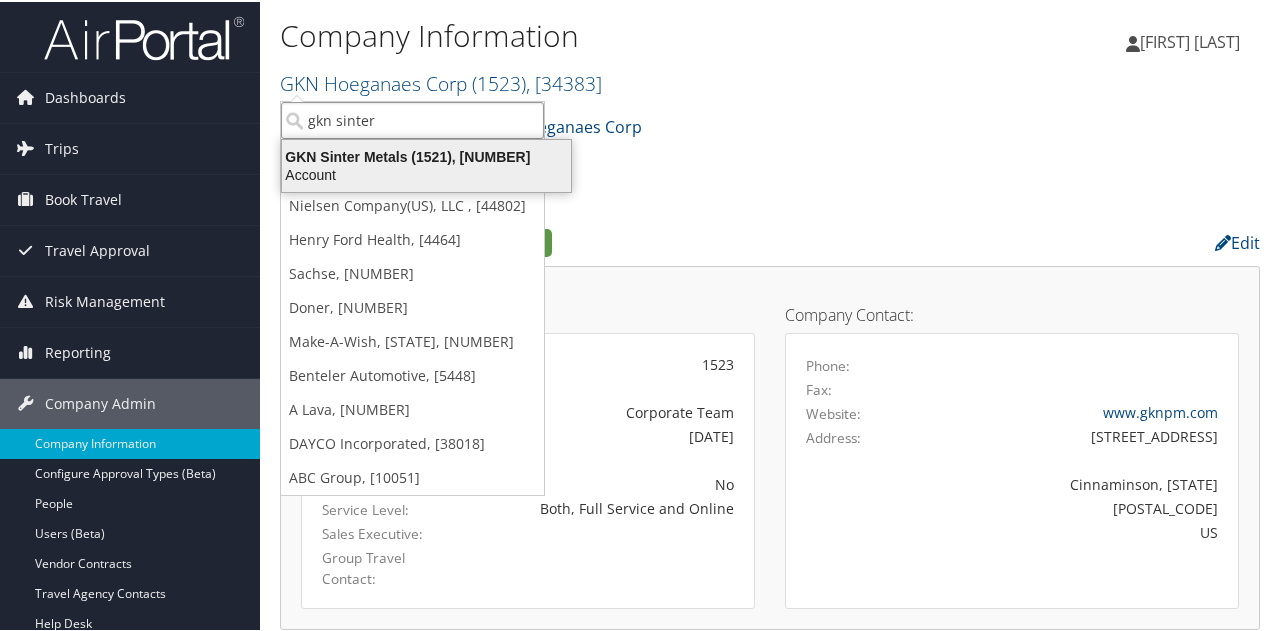 click on "GKN Sinter Metals (1521), [NUMBER]" at bounding box center (426, 155) 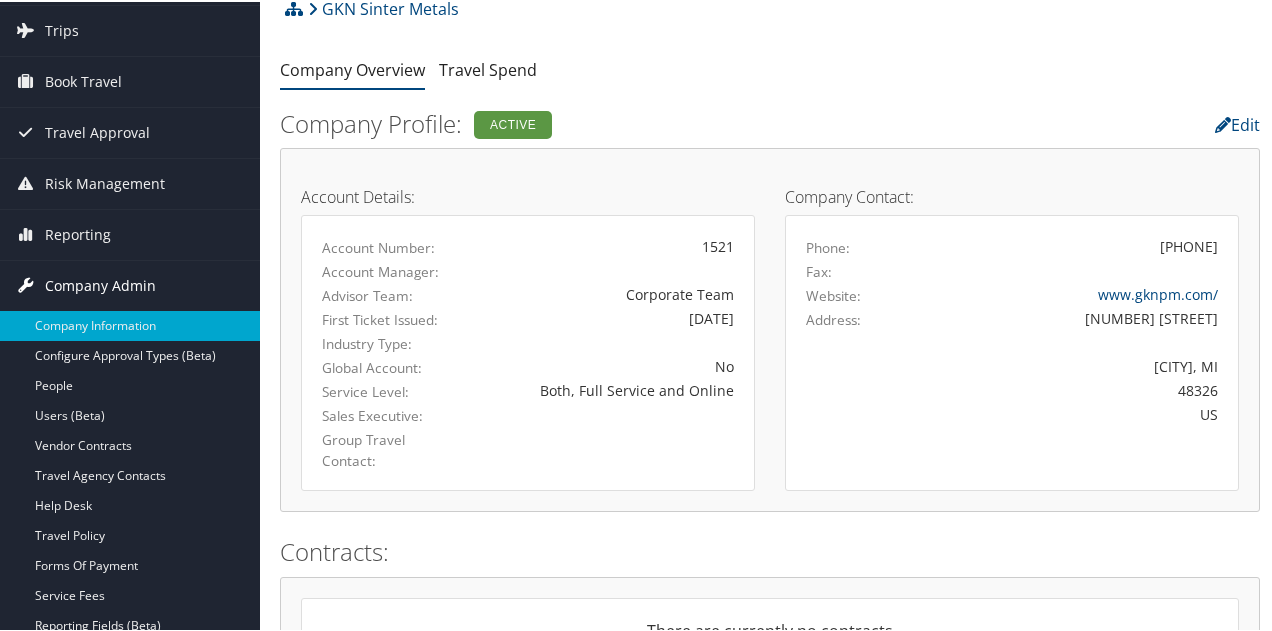 scroll, scrollTop: 118, scrollLeft: 0, axis: vertical 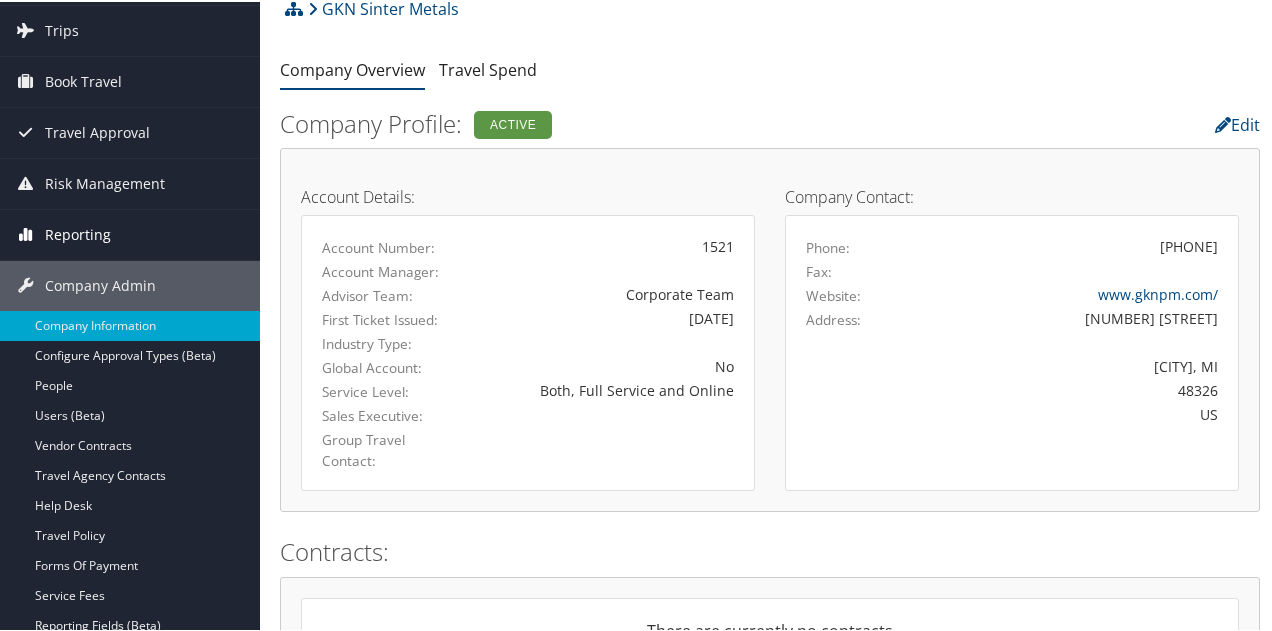 click on "Reporting" at bounding box center [78, 233] 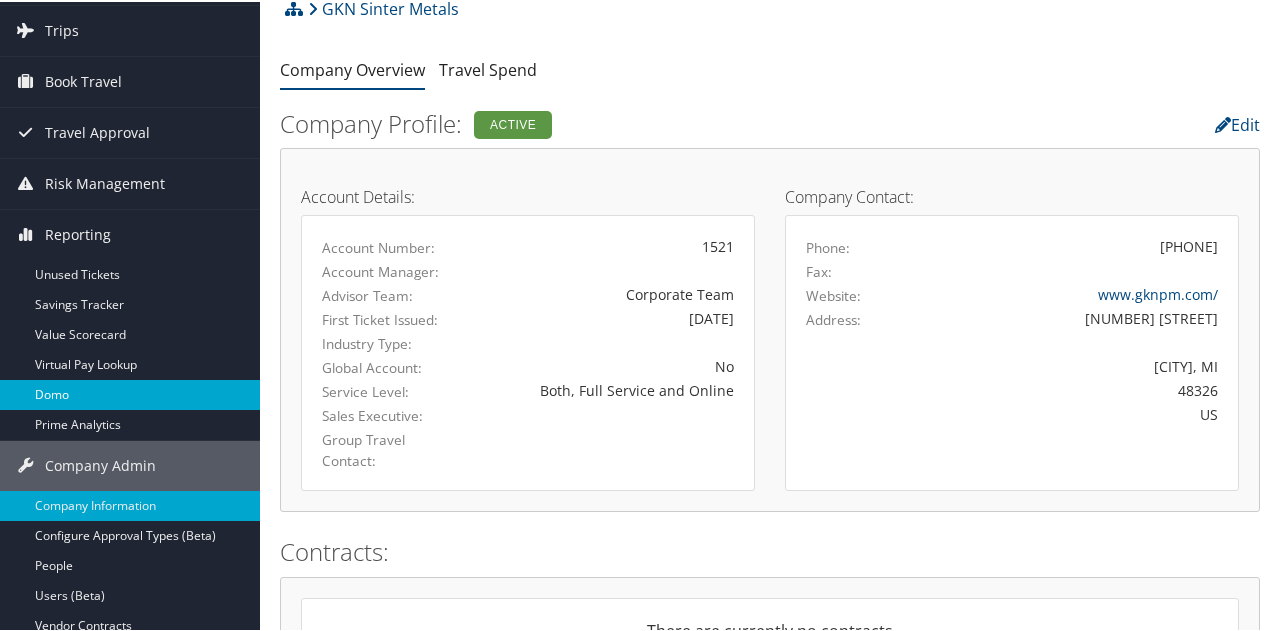 click on "Domo" at bounding box center (130, 393) 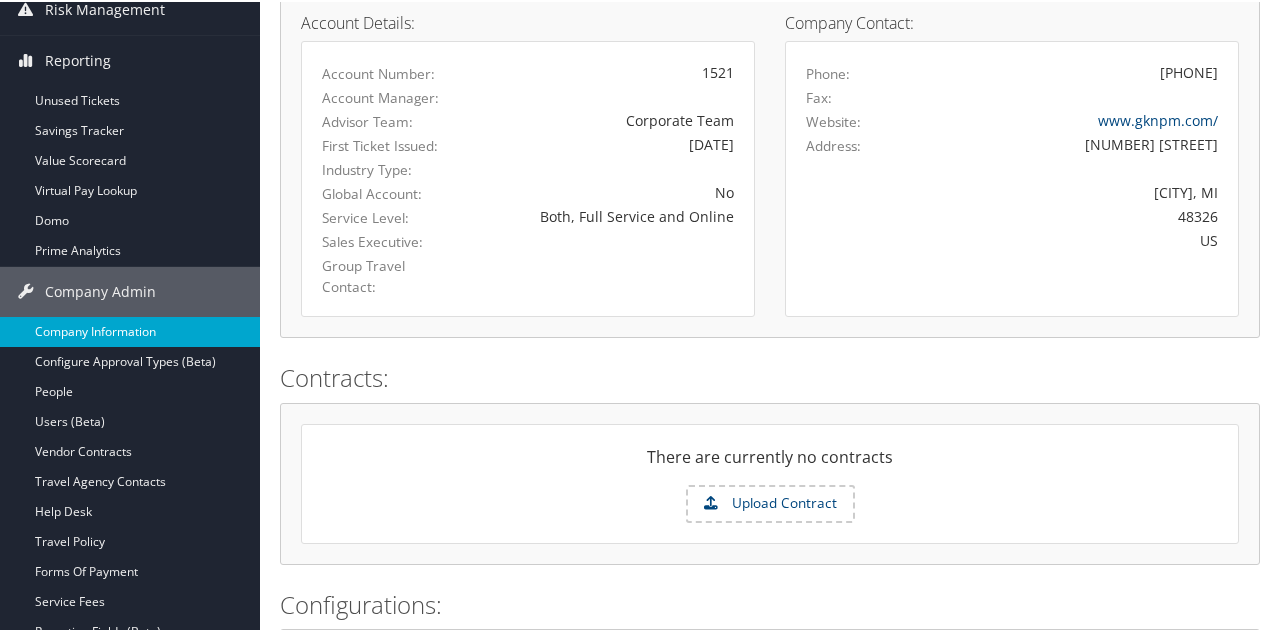 scroll, scrollTop: 318, scrollLeft: 0, axis: vertical 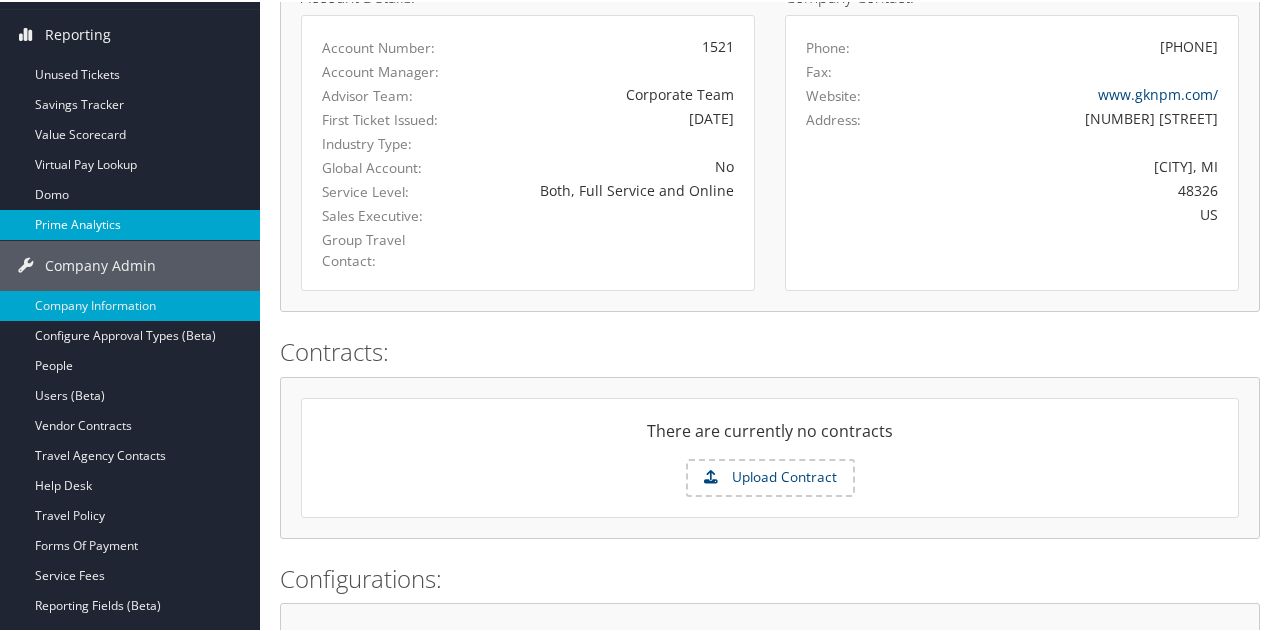 click on "Prime Analytics" at bounding box center (130, 223) 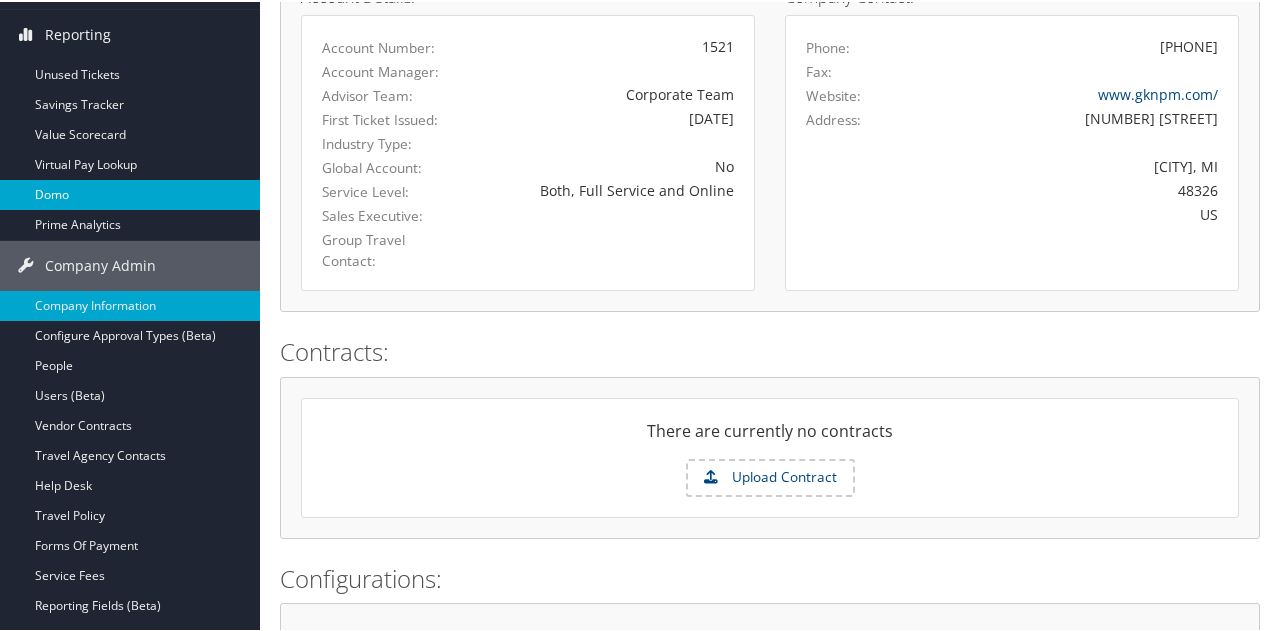 click on "Domo" at bounding box center (130, 193) 